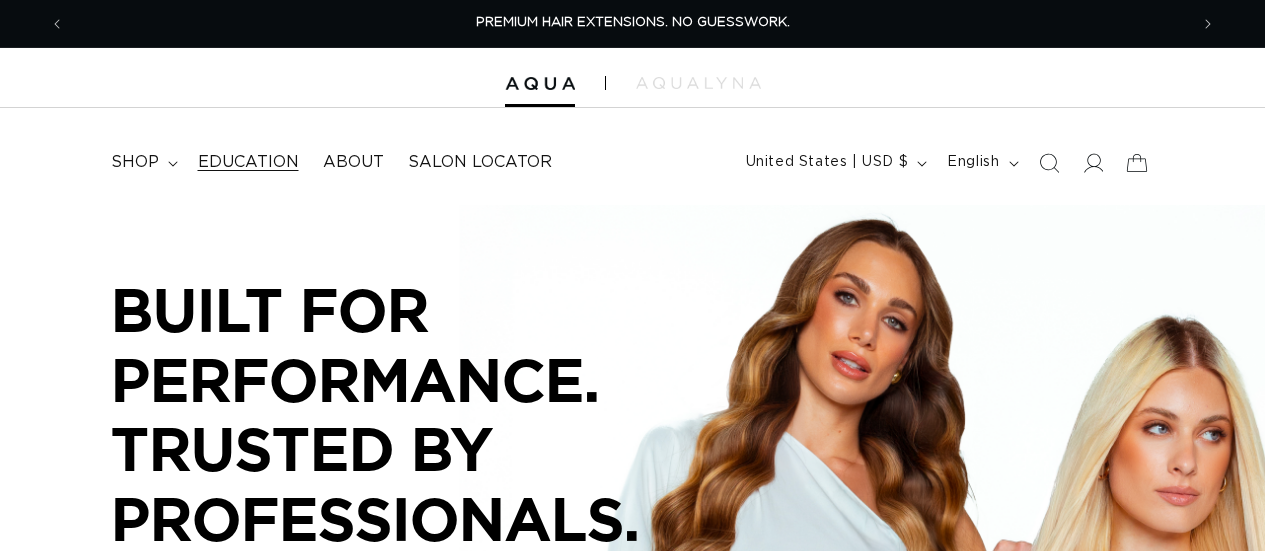 scroll, scrollTop: 0, scrollLeft: 0, axis: both 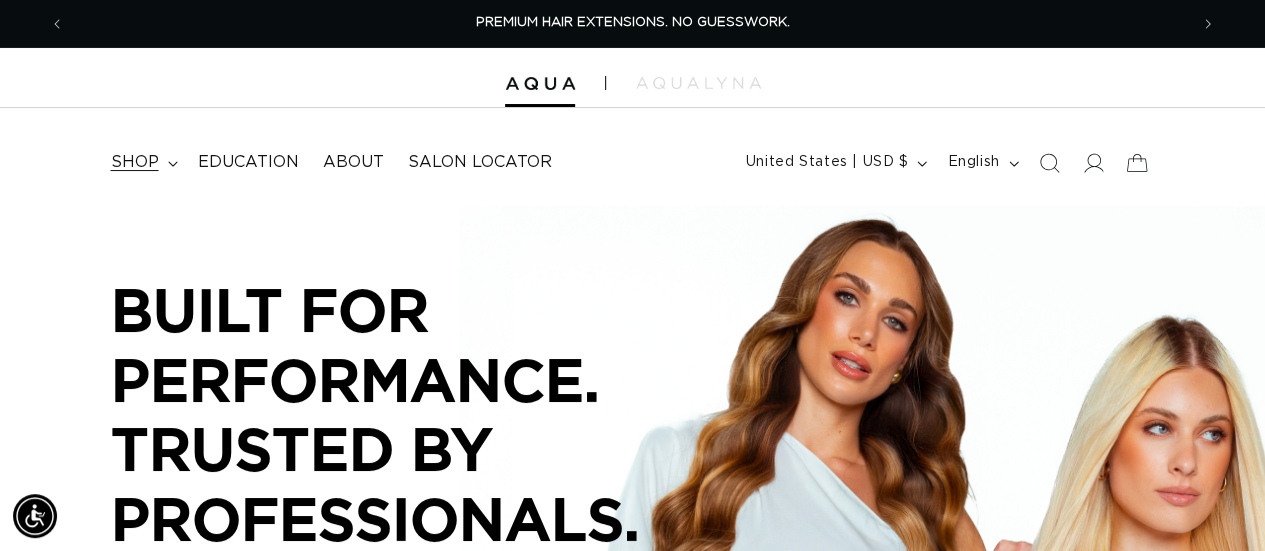 click on "shop" at bounding box center (142, 162) 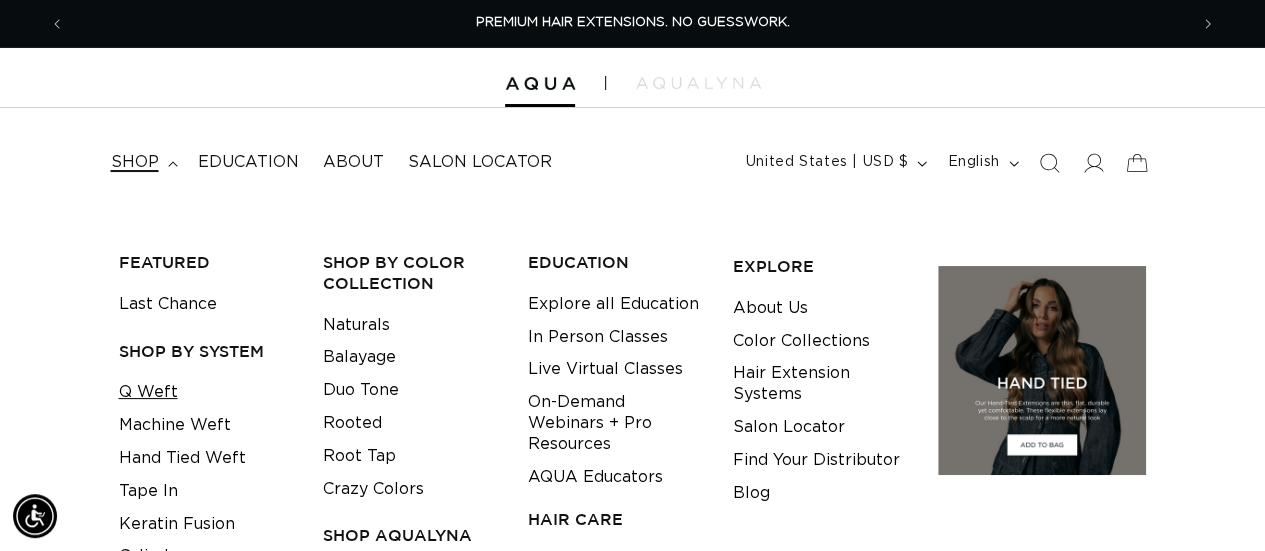 click on "Q Weft" at bounding box center (148, 392) 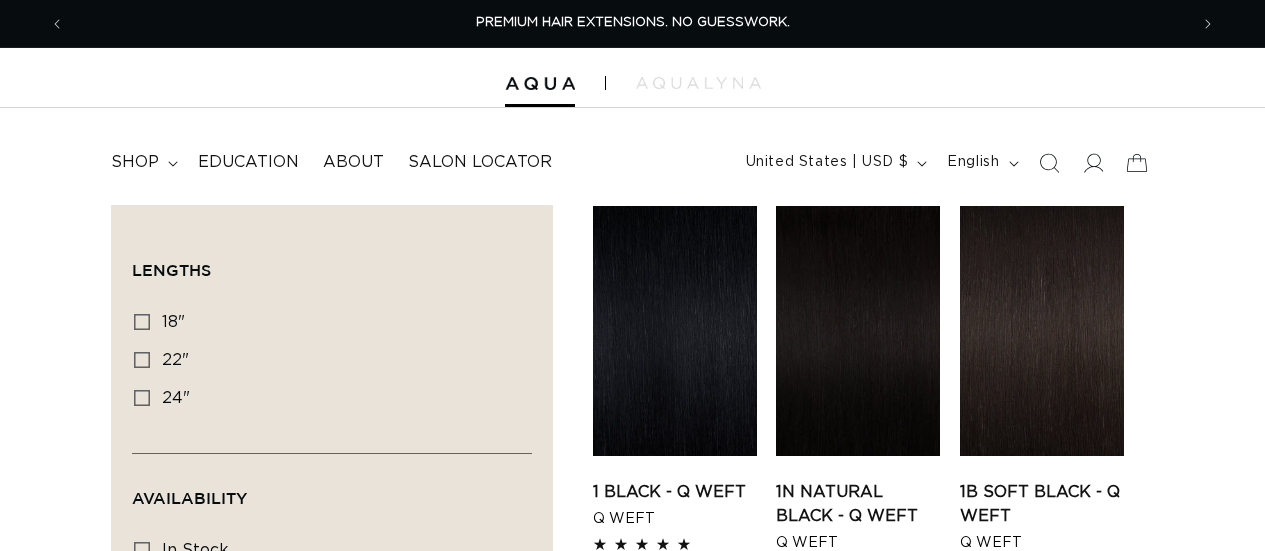 scroll, scrollTop: 0, scrollLeft: 0, axis: both 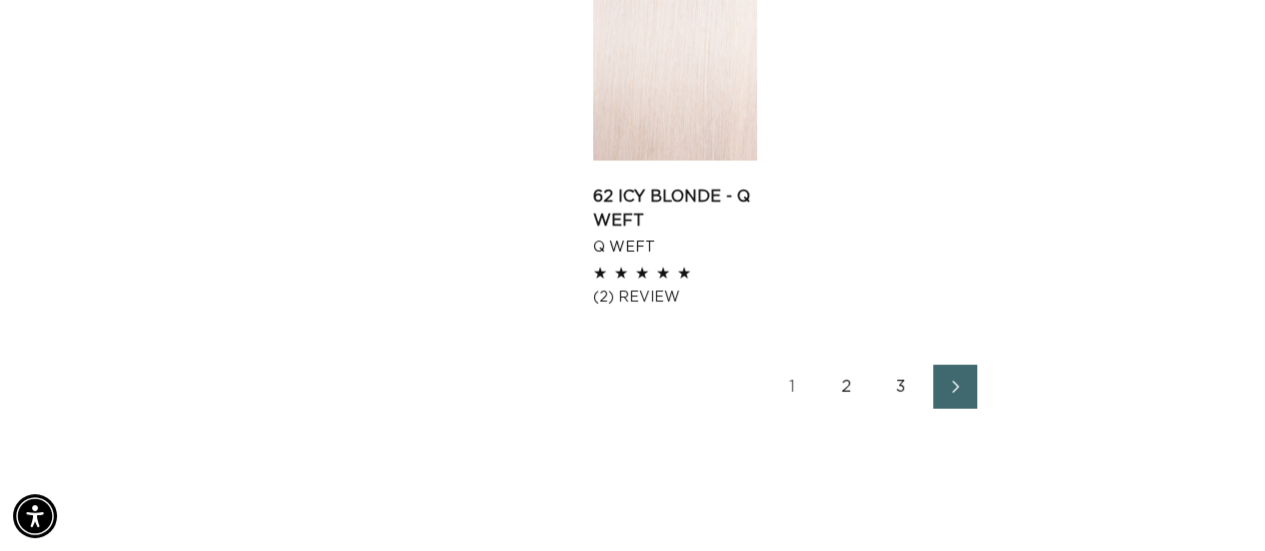 click on "2" at bounding box center [847, 387] 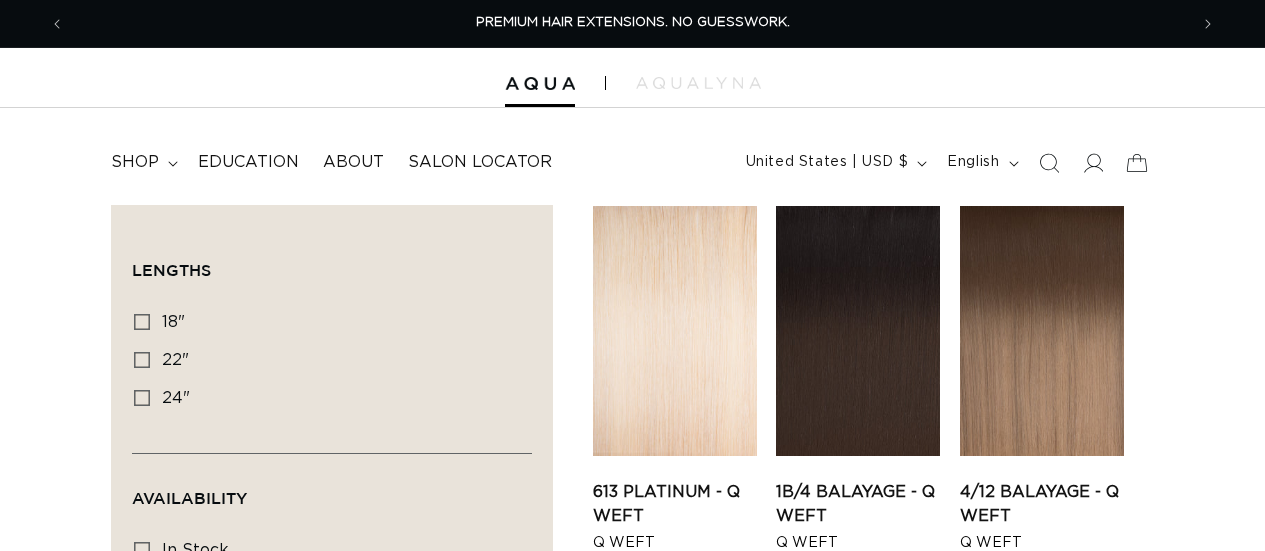 scroll, scrollTop: 0, scrollLeft: 0, axis: both 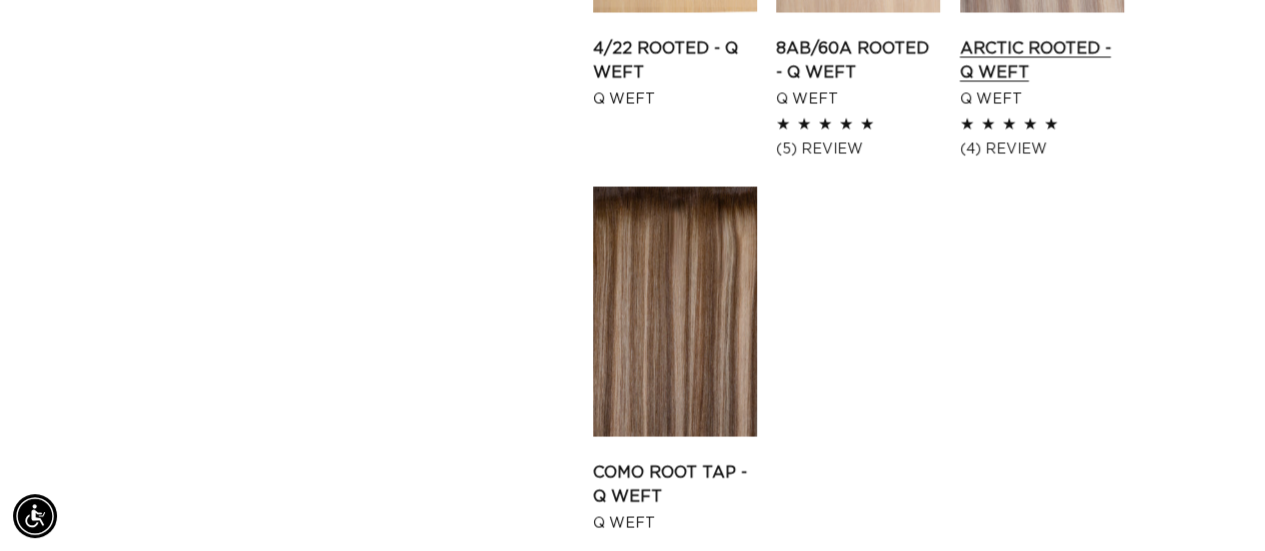 click on "Arctic Rooted - Q Weft" at bounding box center [1042, 61] 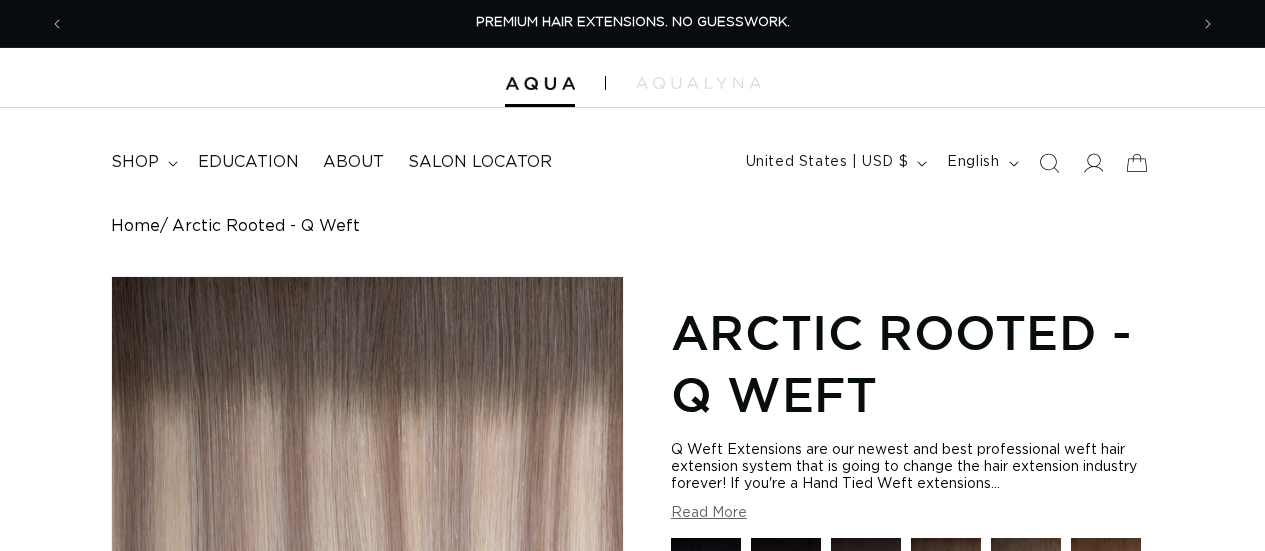 scroll, scrollTop: 0, scrollLeft: 0, axis: both 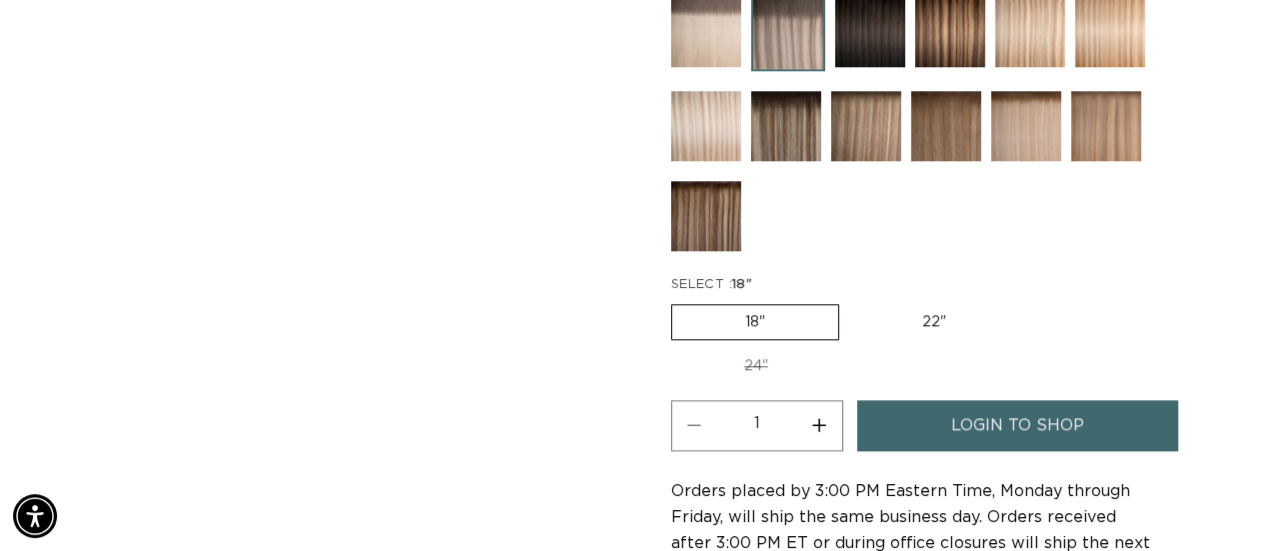 click on "22" Variant sold out or unavailable" at bounding box center (934, 322) 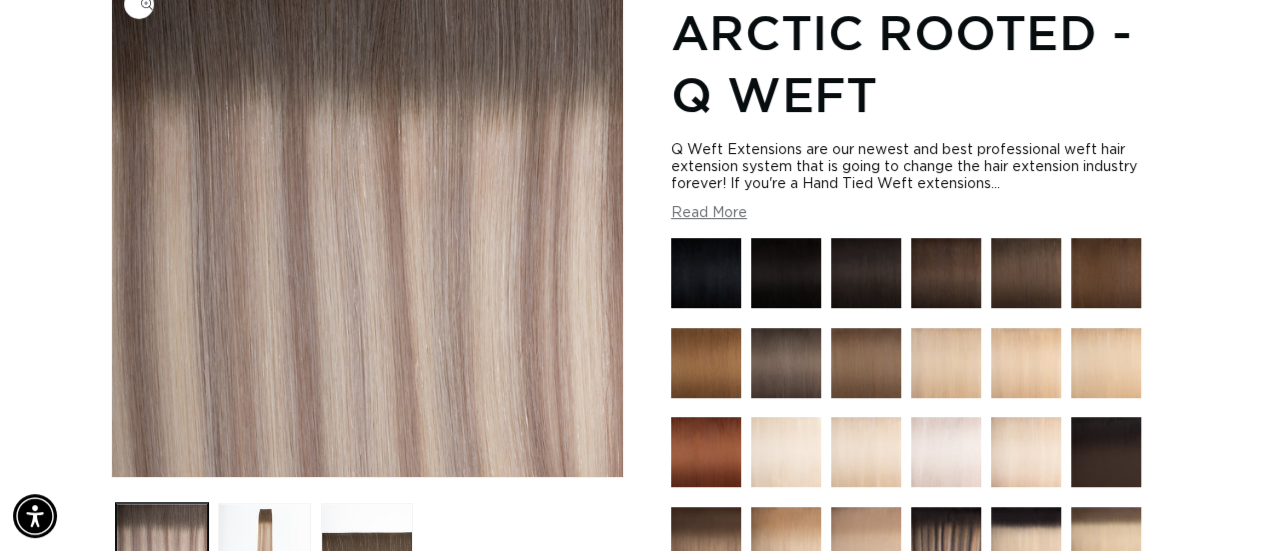 scroll, scrollTop: 400, scrollLeft: 0, axis: vertical 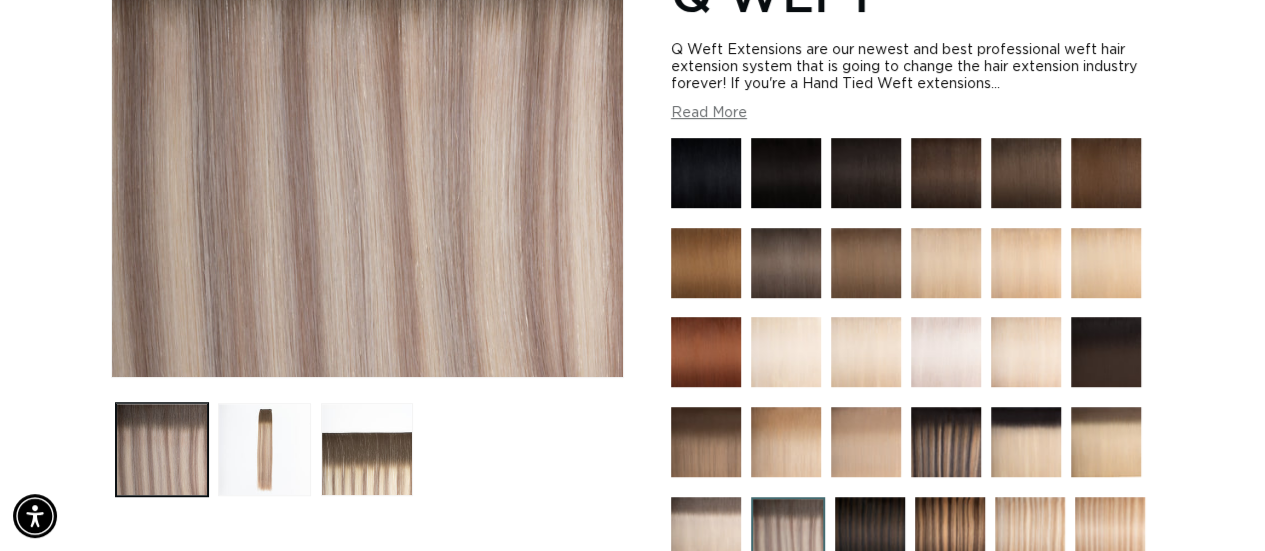 click at bounding box center (367, 127) 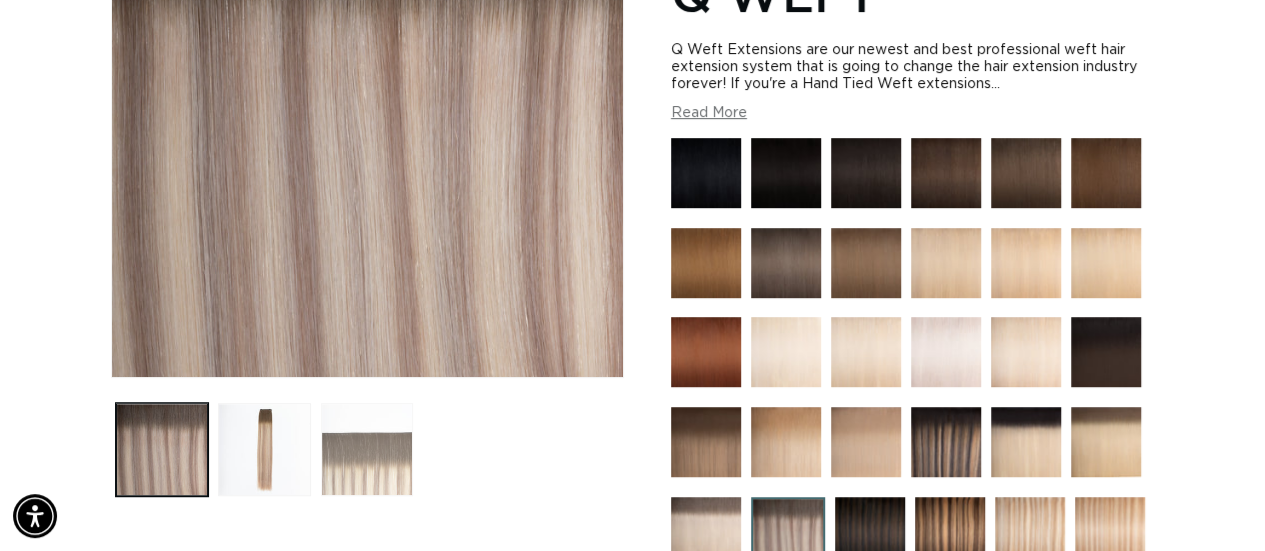 click at bounding box center [367, 449] 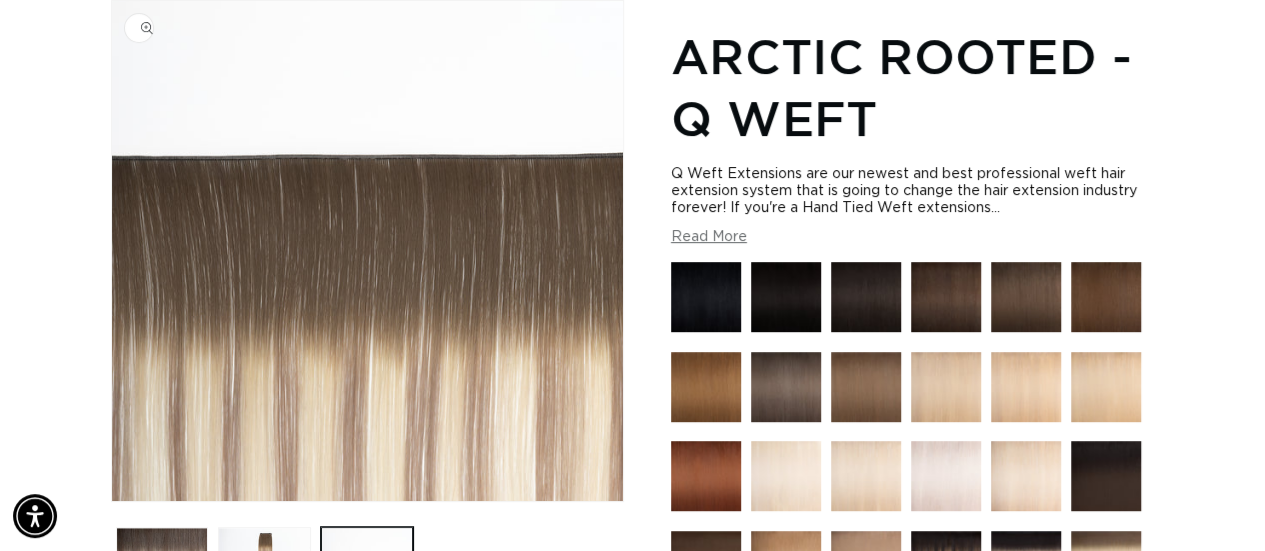 scroll, scrollTop: 376, scrollLeft: 0, axis: vertical 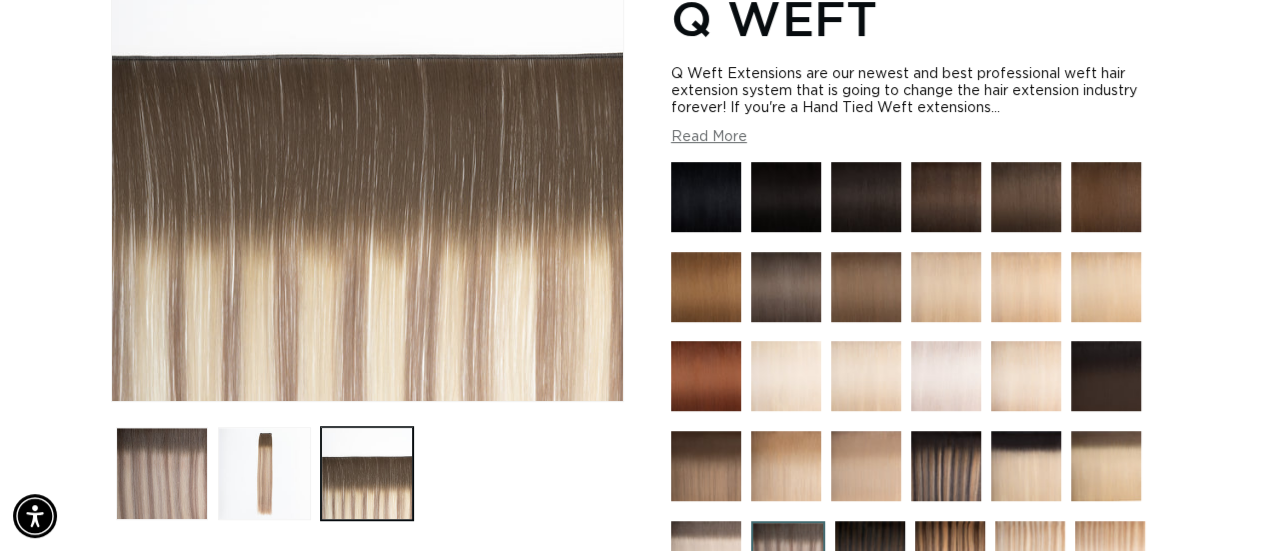 click at bounding box center [946, 287] 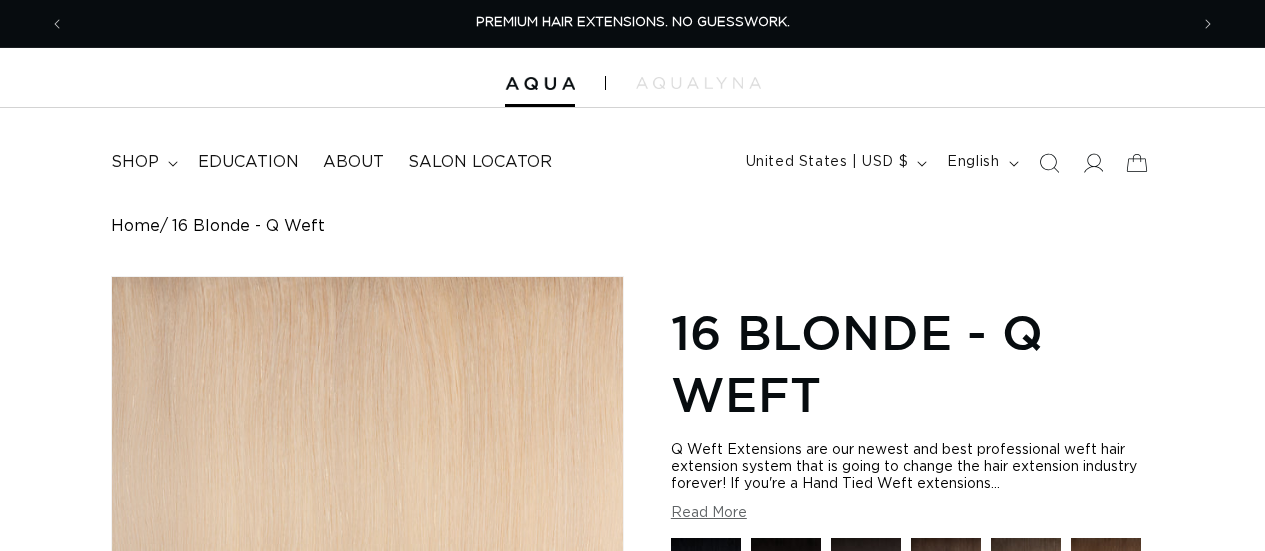 scroll, scrollTop: 0, scrollLeft: 0, axis: both 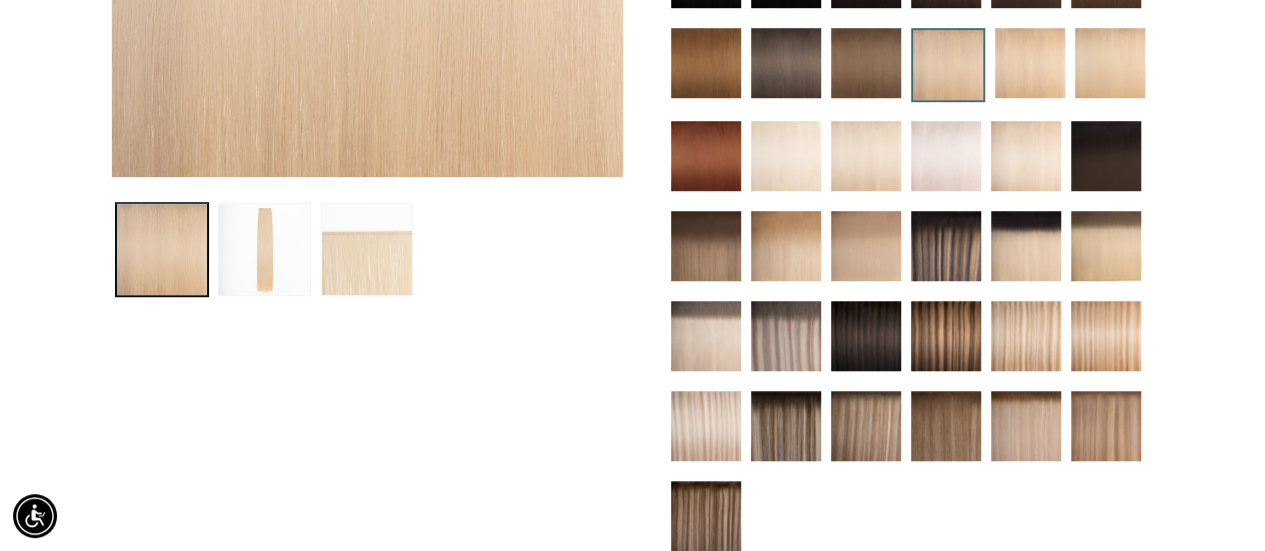 click at bounding box center (1026, 426) 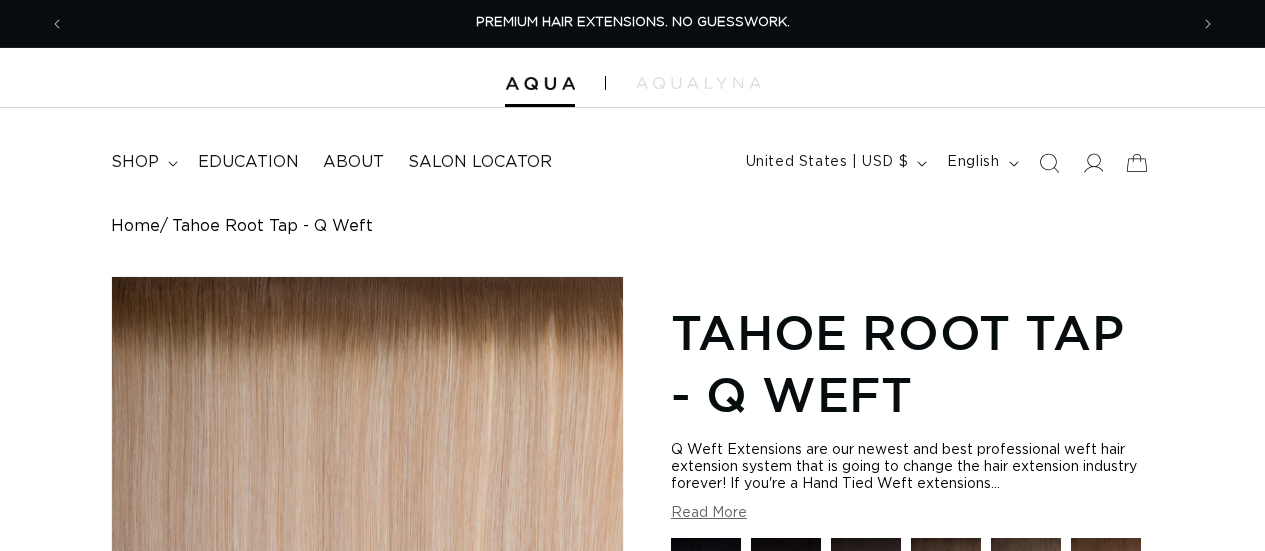 scroll, scrollTop: 0, scrollLeft: 0, axis: both 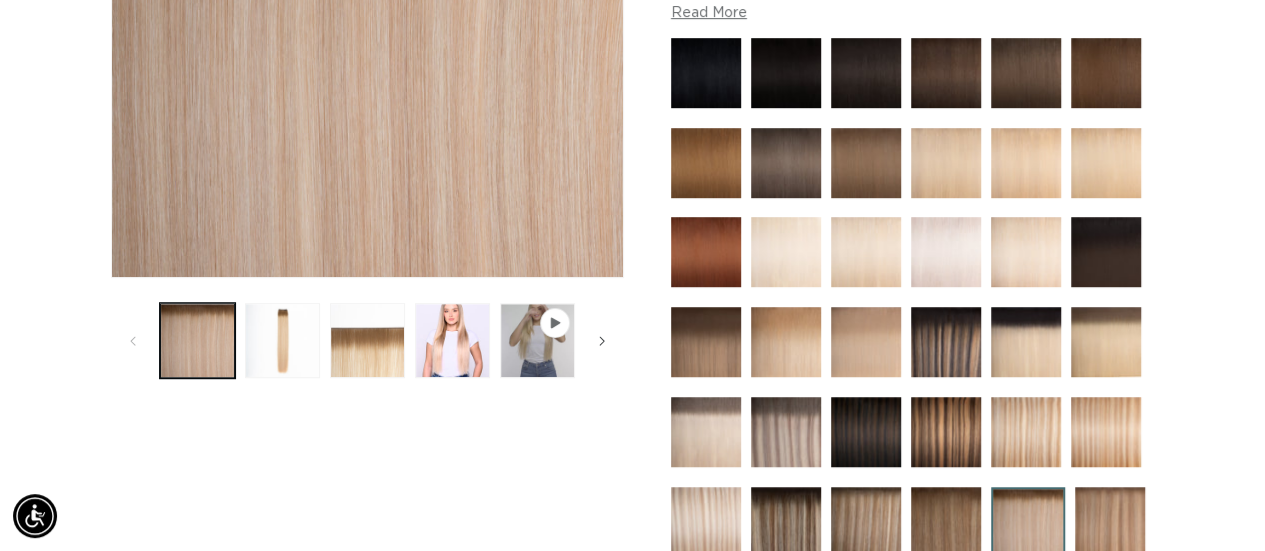 click at bounding box center (706, 432) 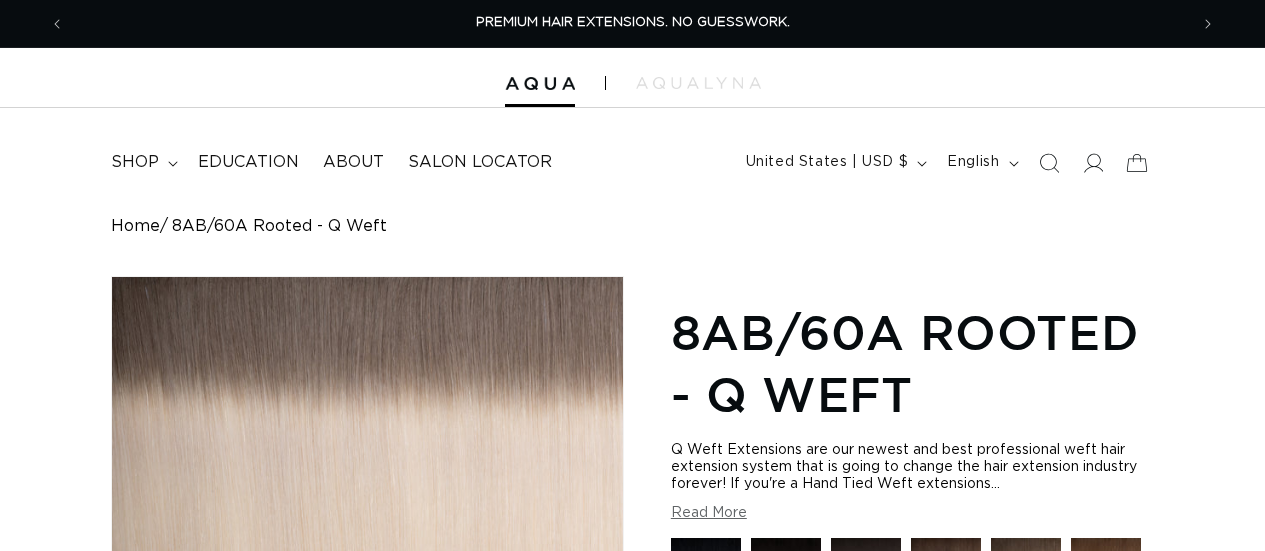 scroll, scrollTop: 0, scrollLeft: 0, axis: both 